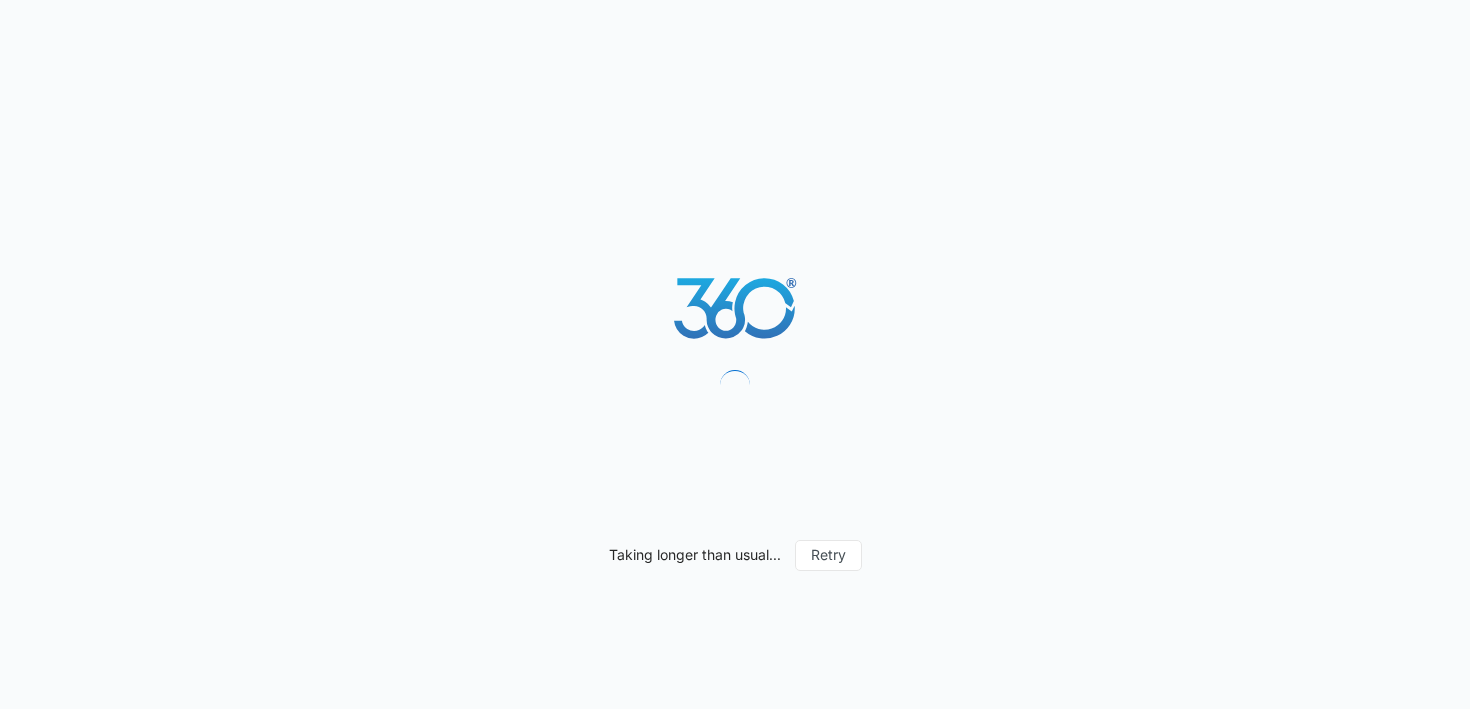 scroll, scrollTop: 0, scrollLeft: 0, axis: both 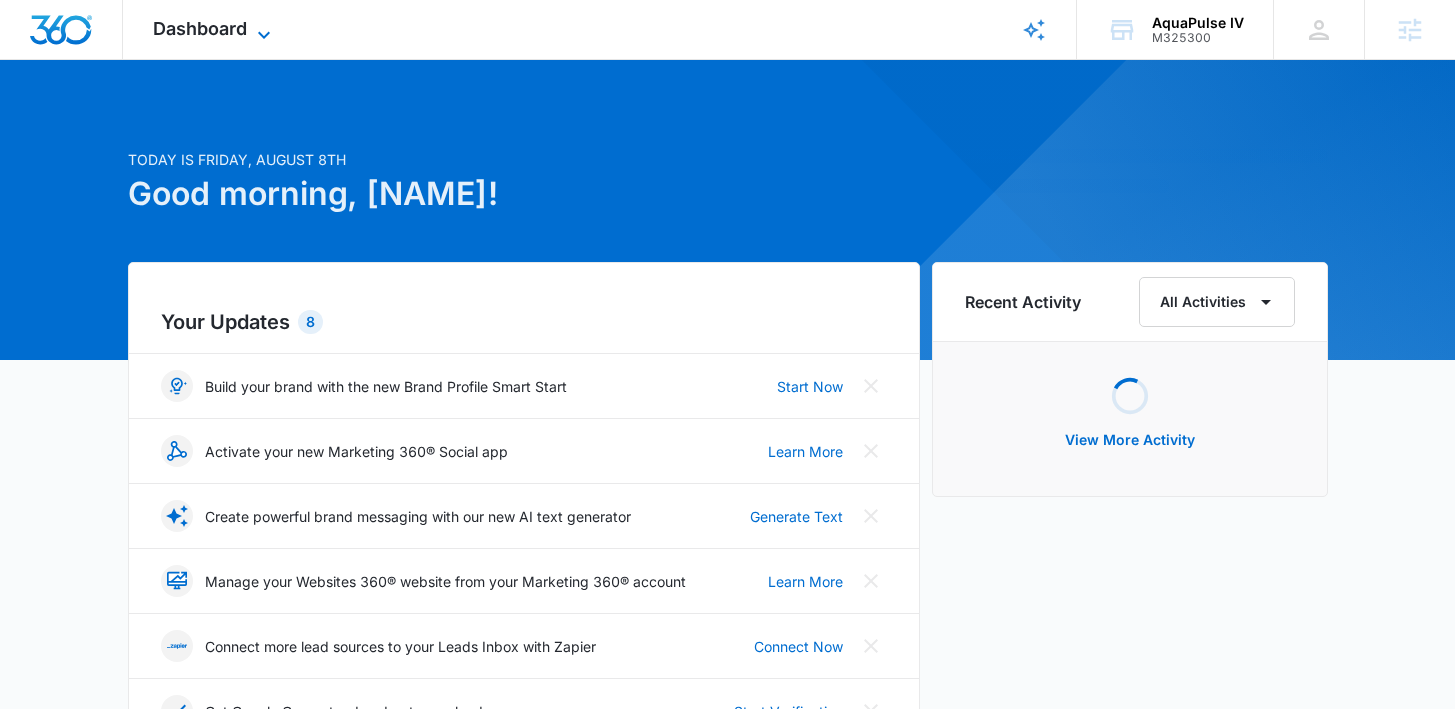 click 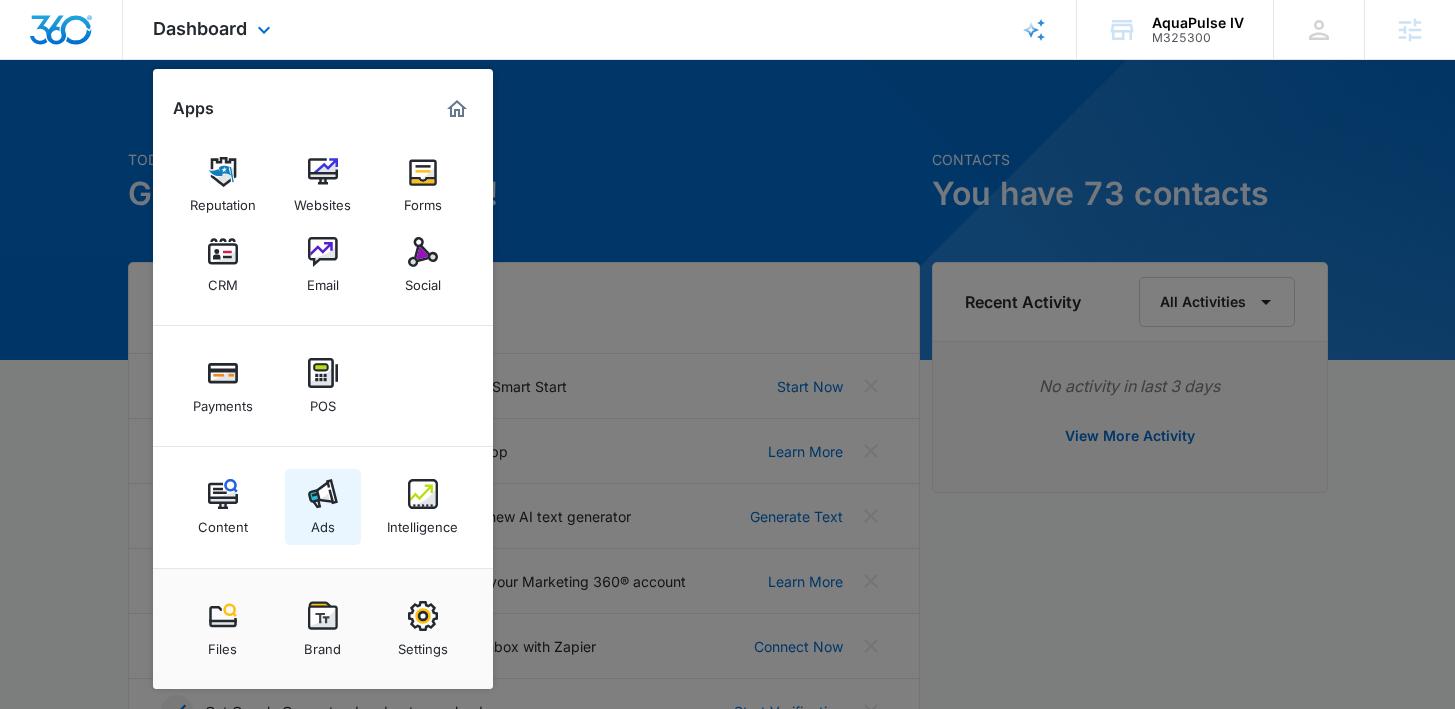 click at bounding box center (323, 494) 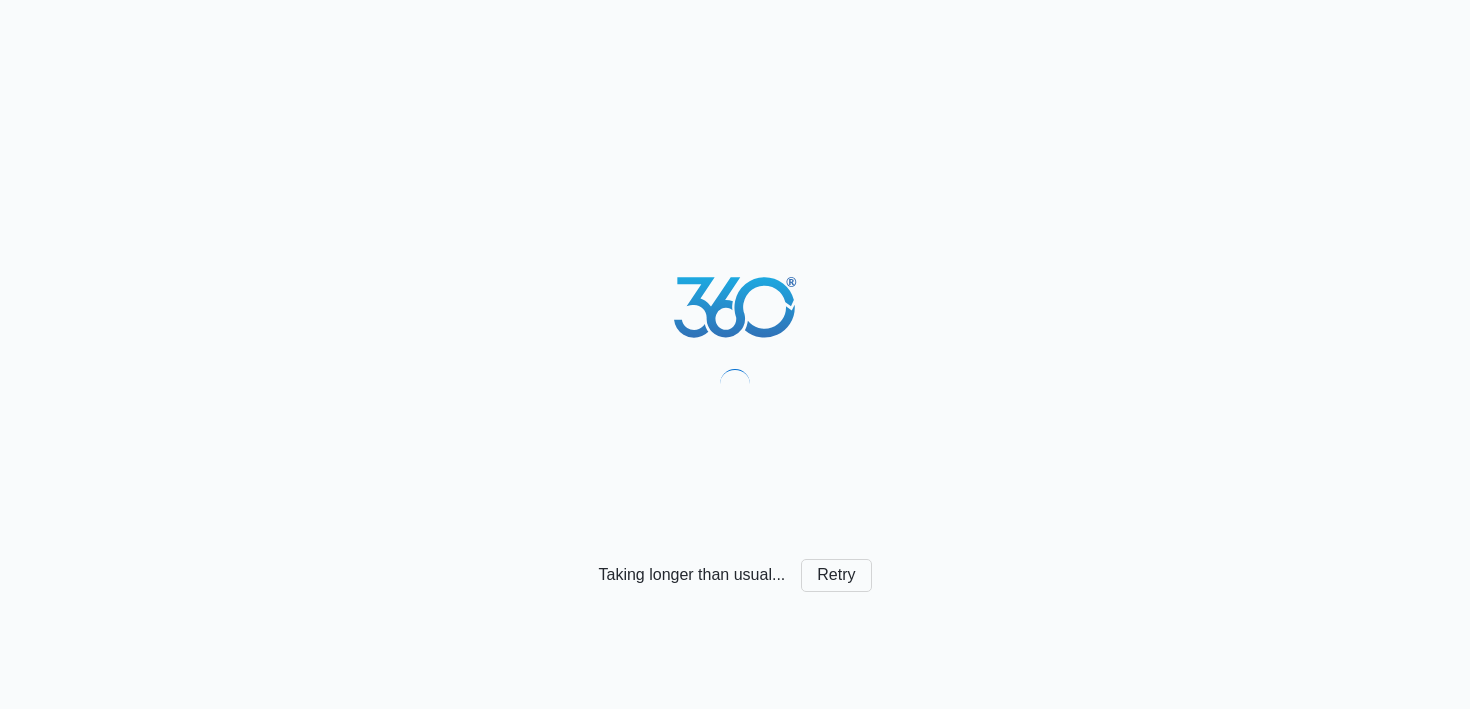scroll, scrollTop: 0, scrollLeft: 0, axis: both 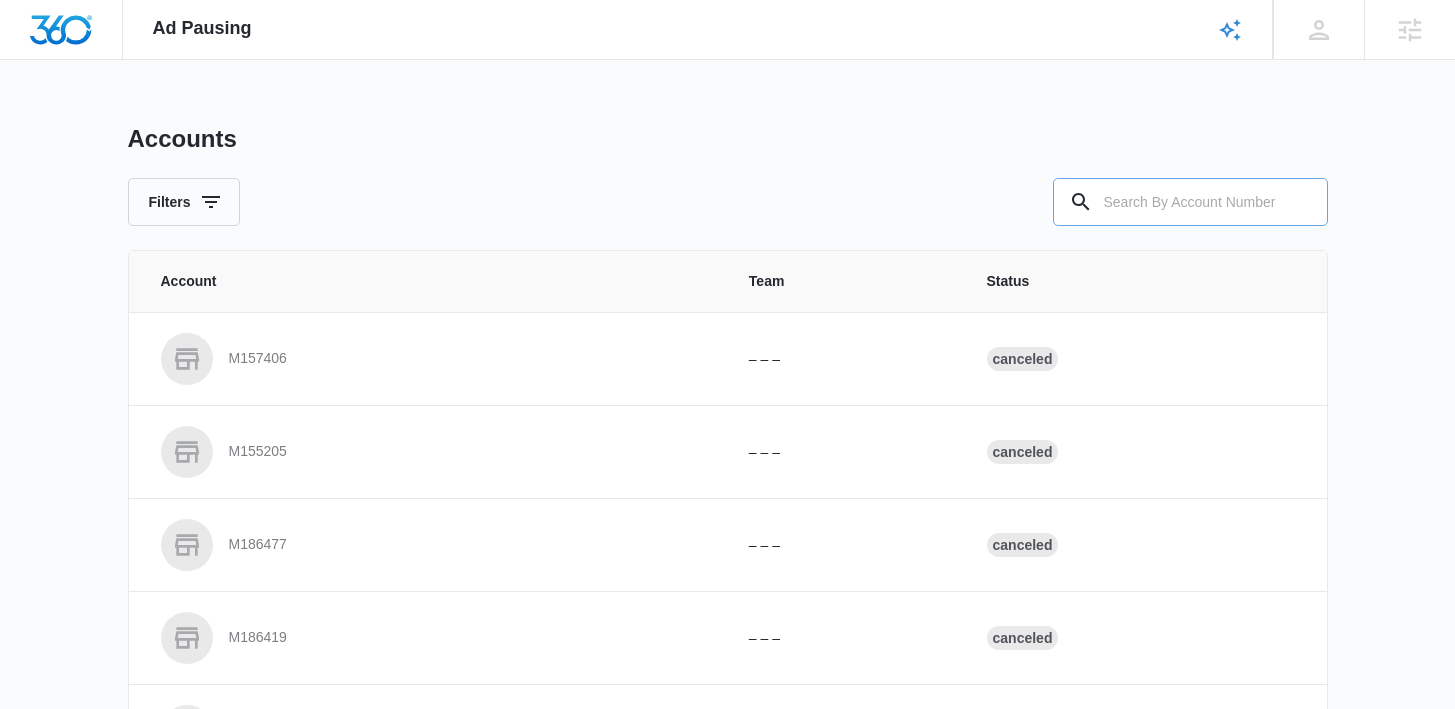 click 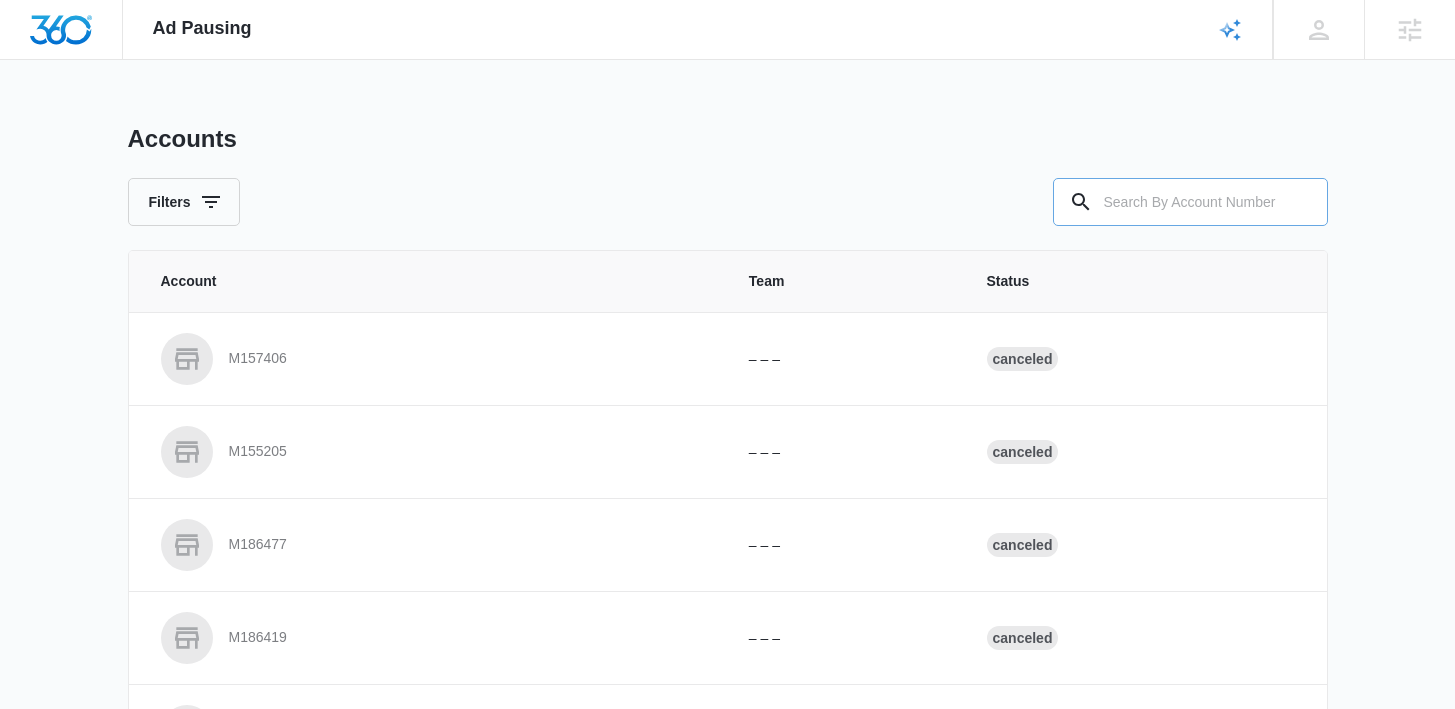 paste on "M325300" 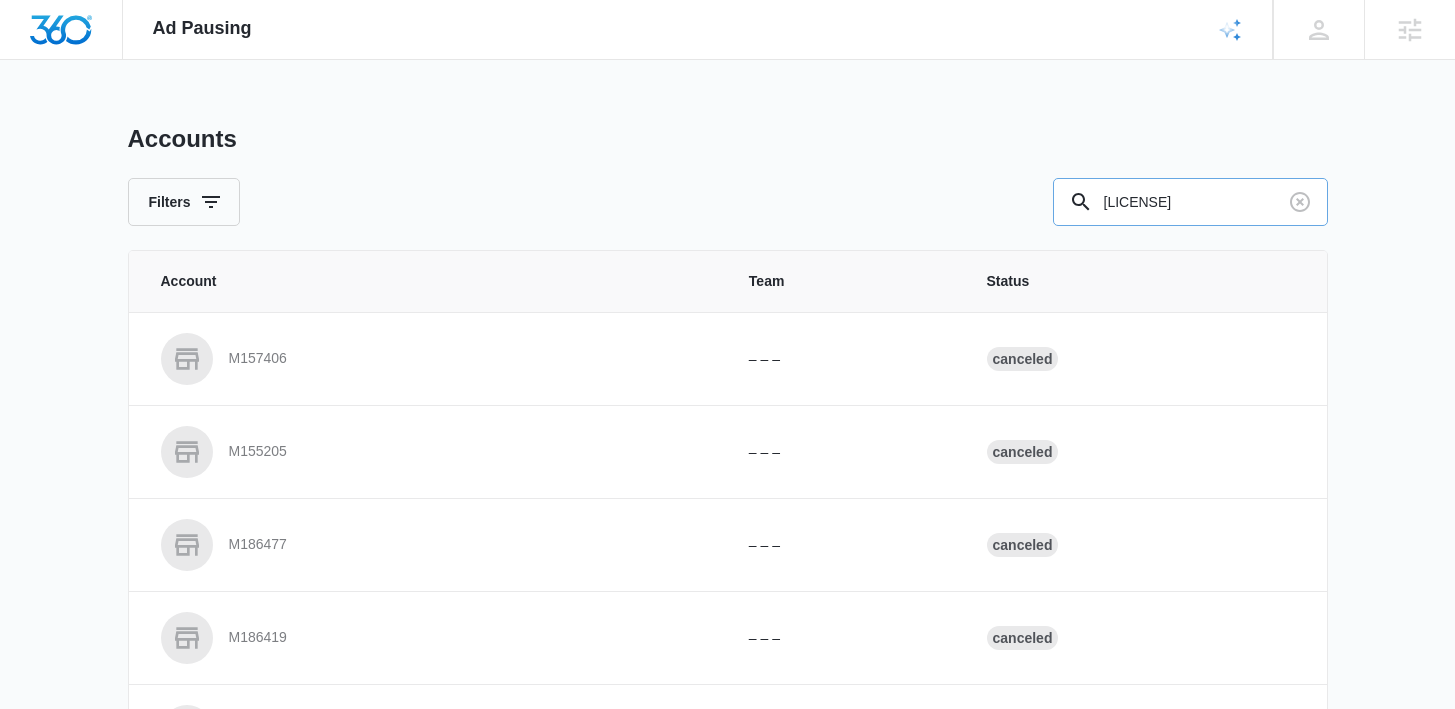 type on "M325300" 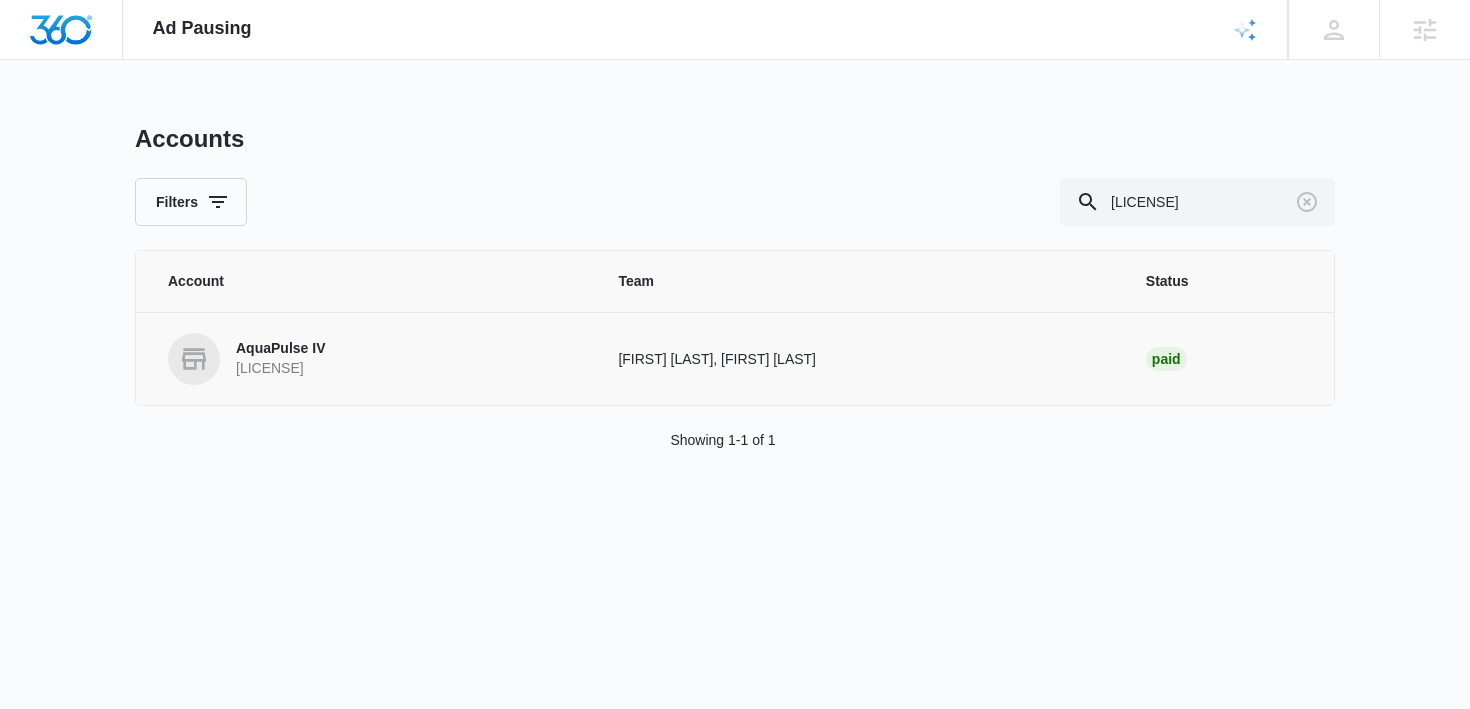 click on "AquaPulse IV" at bounding box center [280, 349] 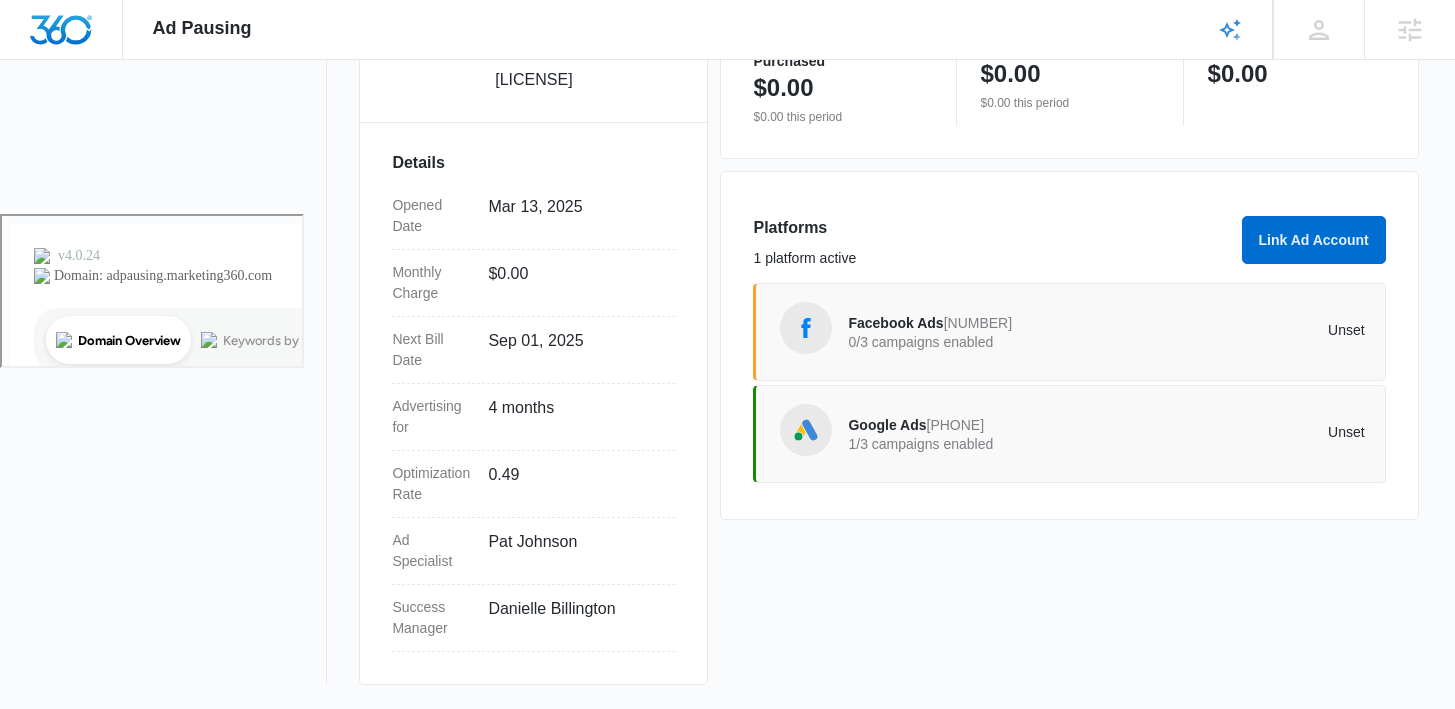 scroll, scrollTop: 495, scrollLeft: 0, axis: vertical 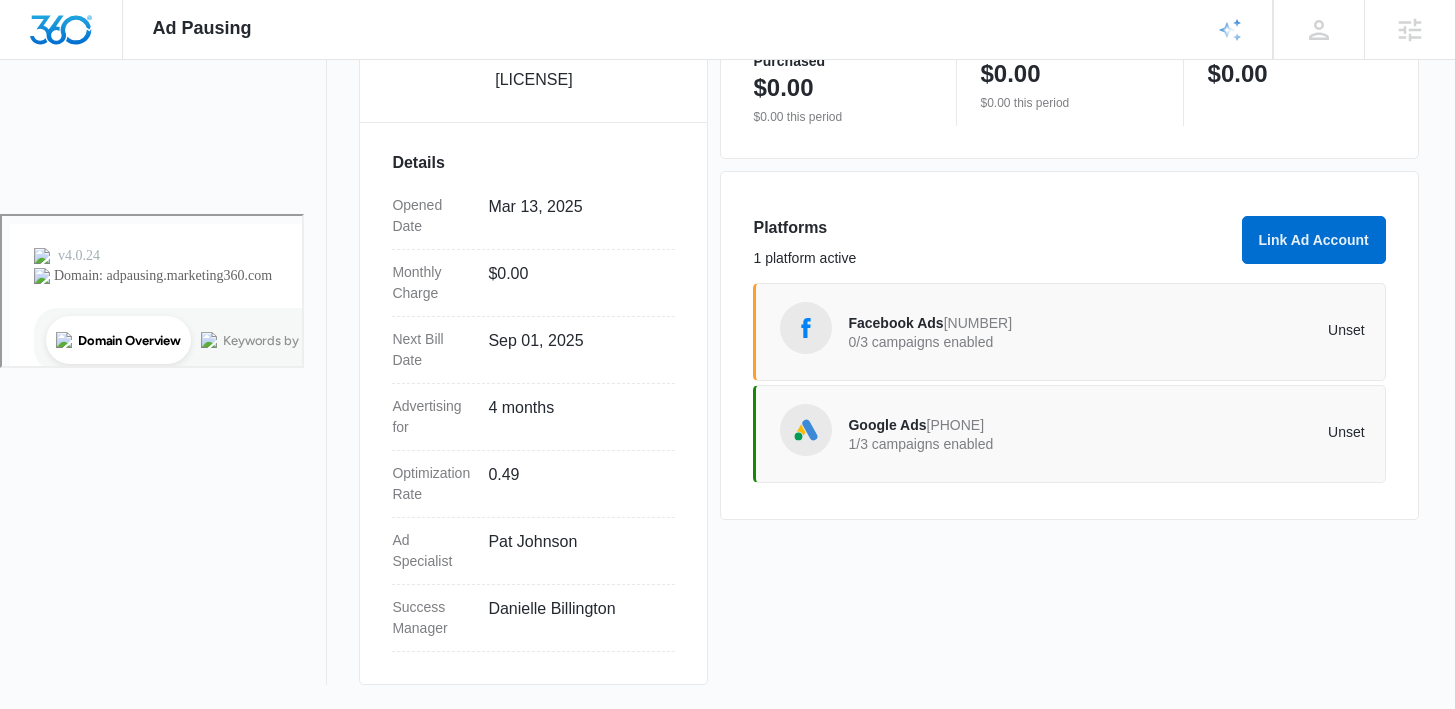 click on "Google Ads" at bounding box center [887, 425] 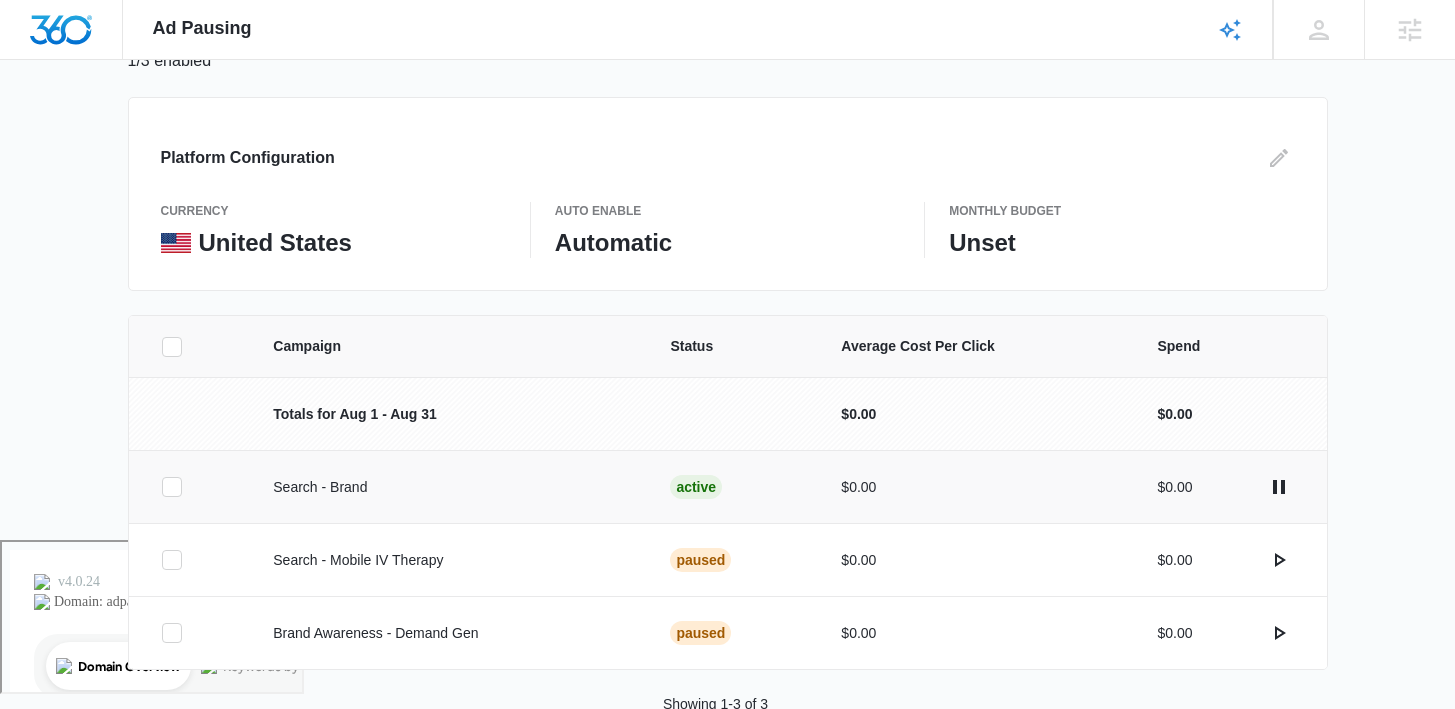 scroll, scrollTop: 179, scrollLeft: 0, axis: vertical 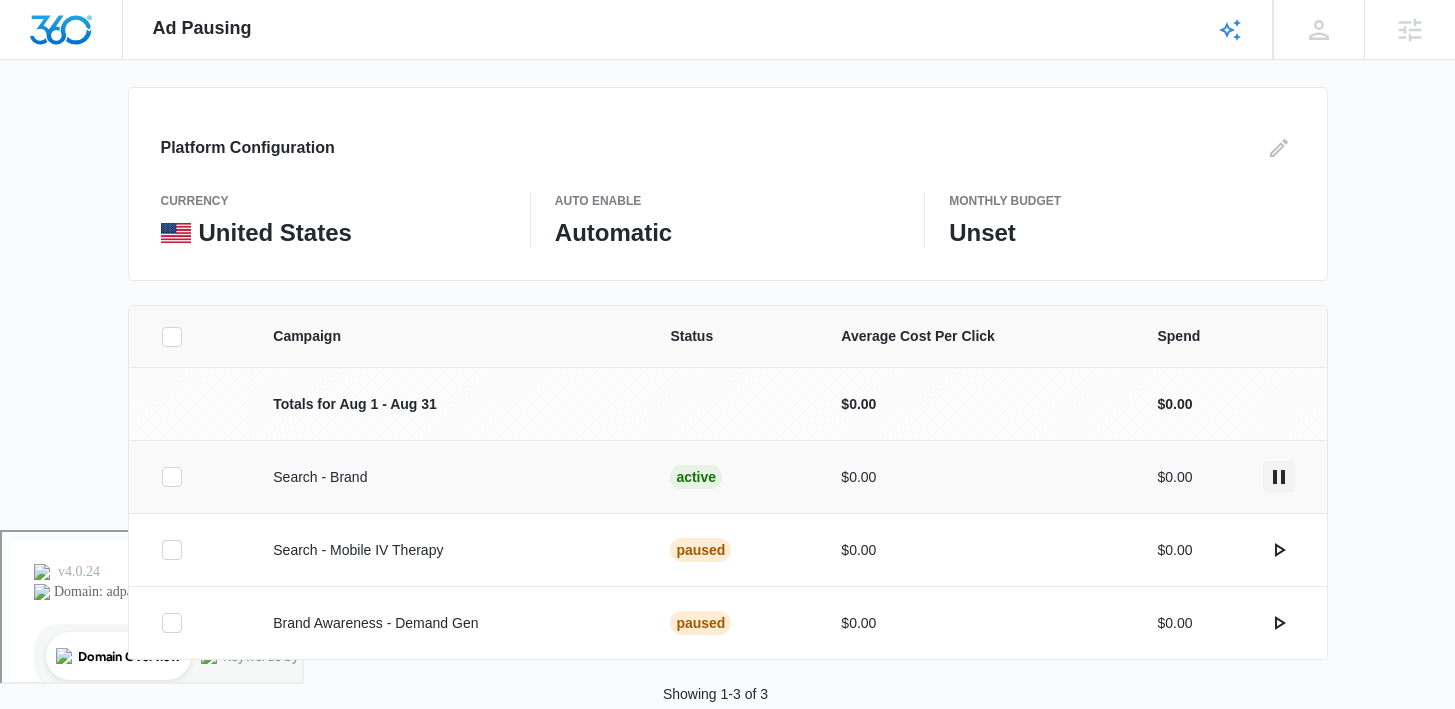 click 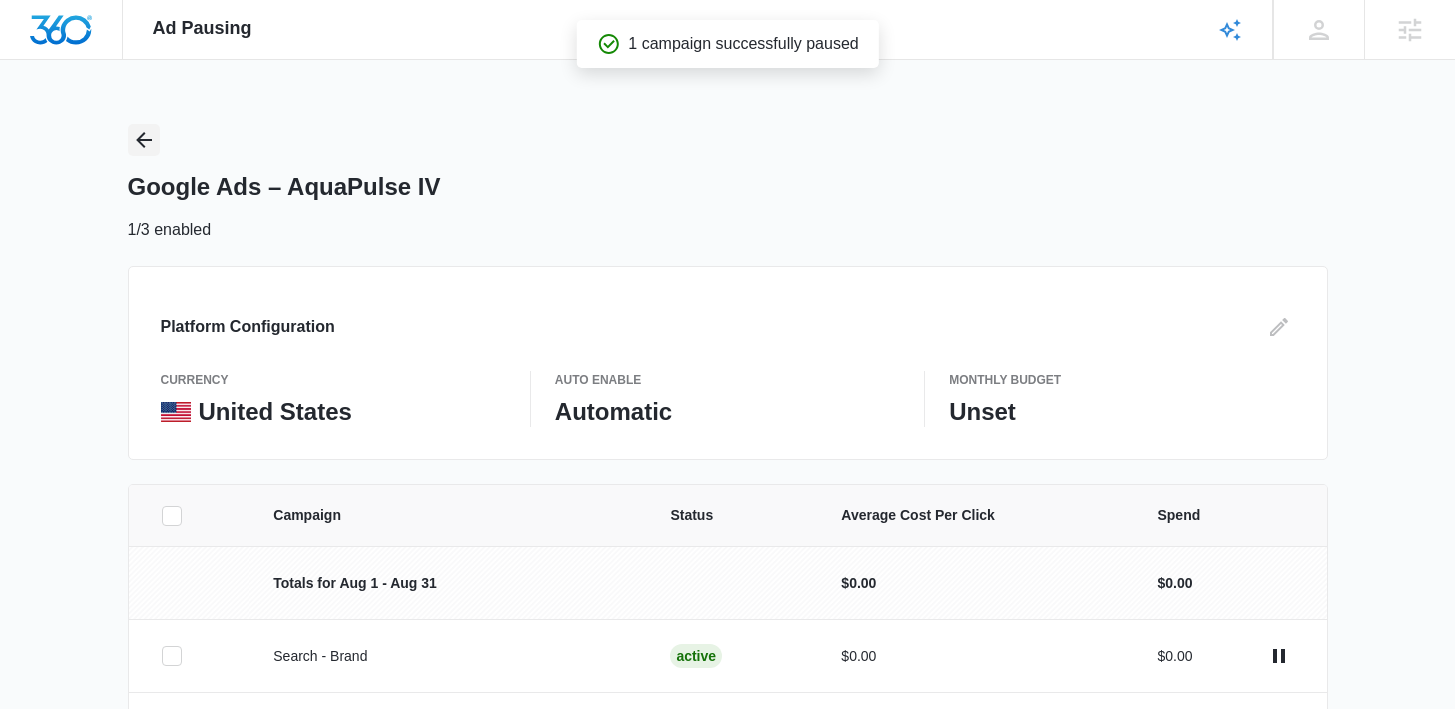click at bounding box center [144, 140] 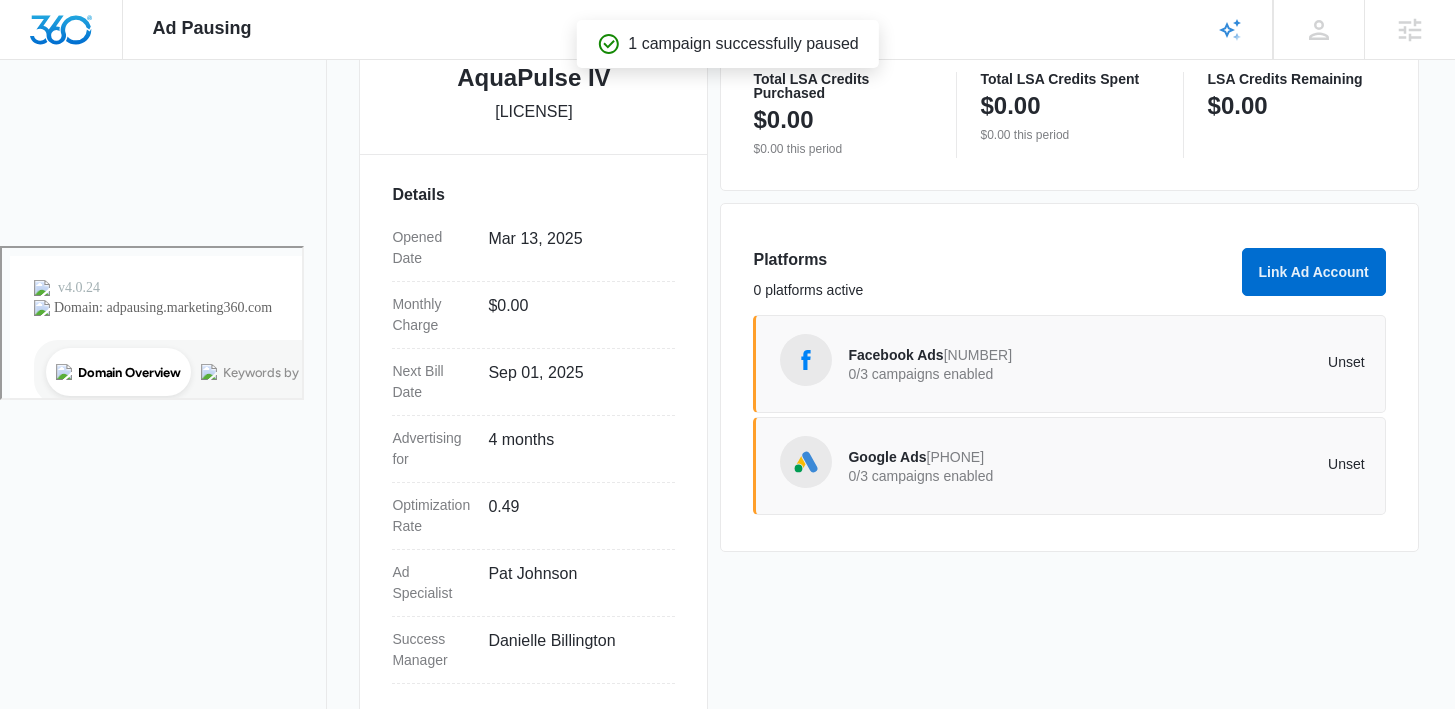 scroll, scrollTop: 495, scrollLeft: 0, axis: vertical 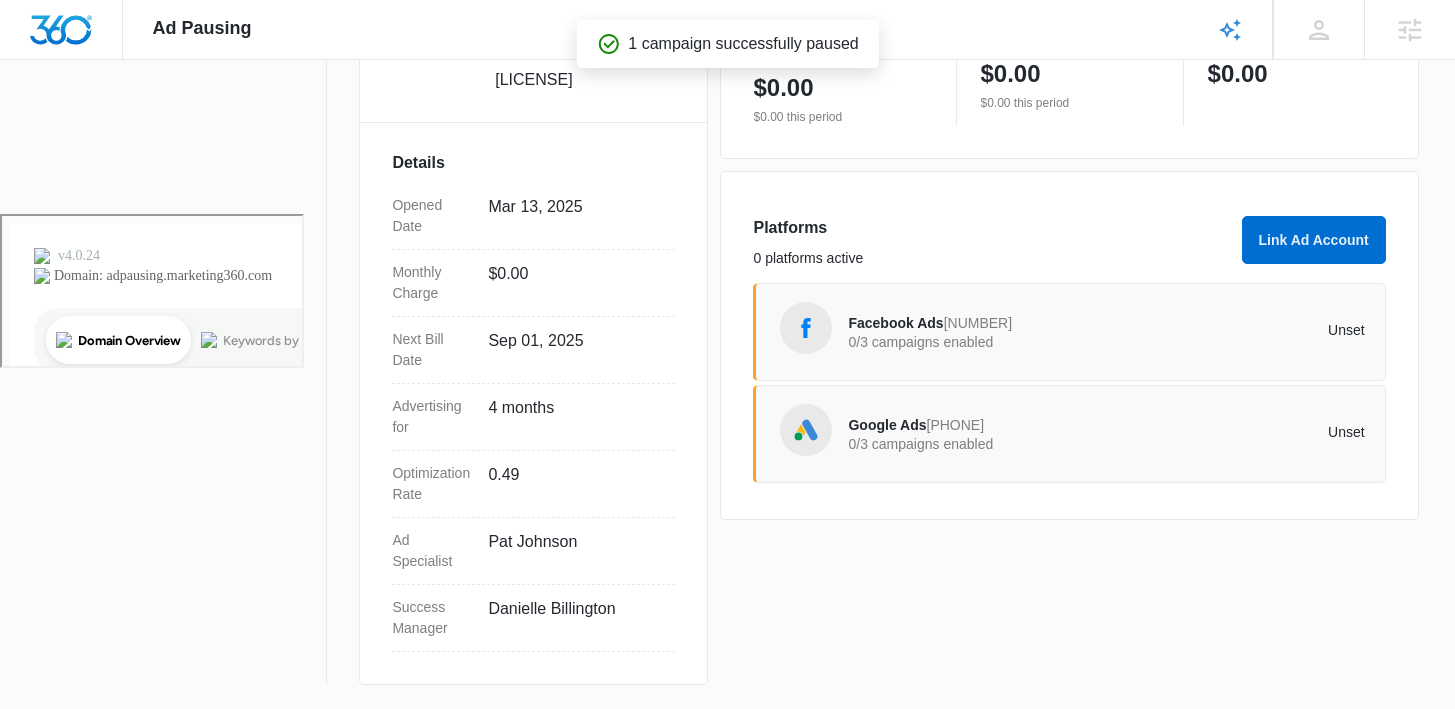 click on "Facebook Ads" at bounding box center (895, 323) 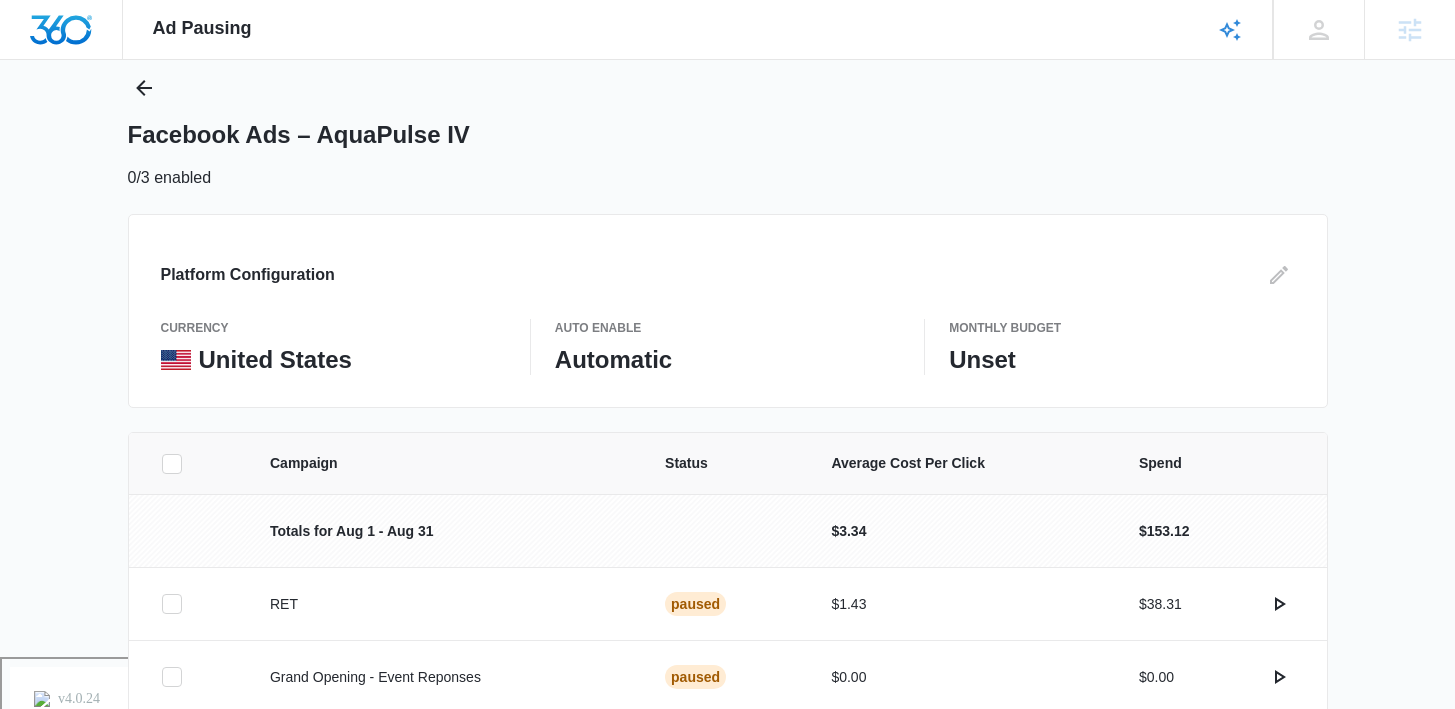 scroll, scrollTop: 103, scrollLeft: 0, axis: vertical 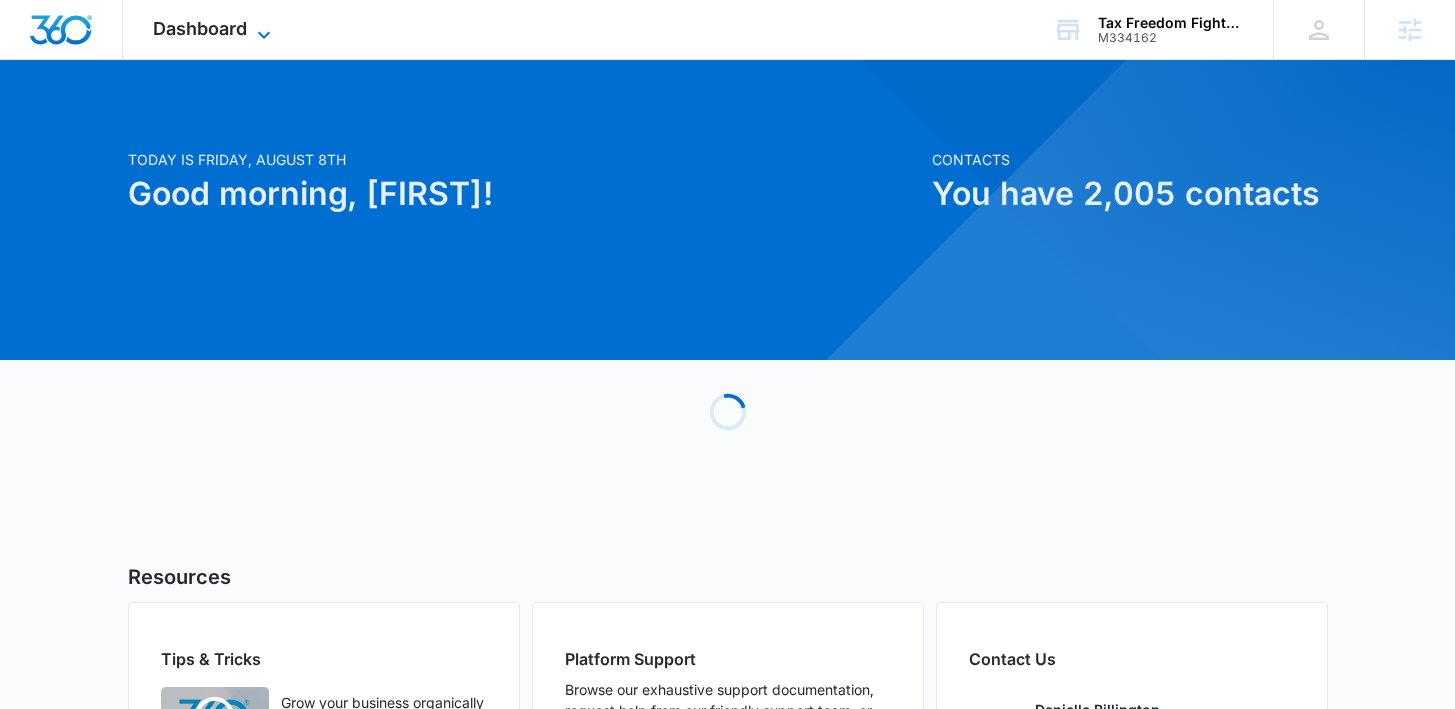 click 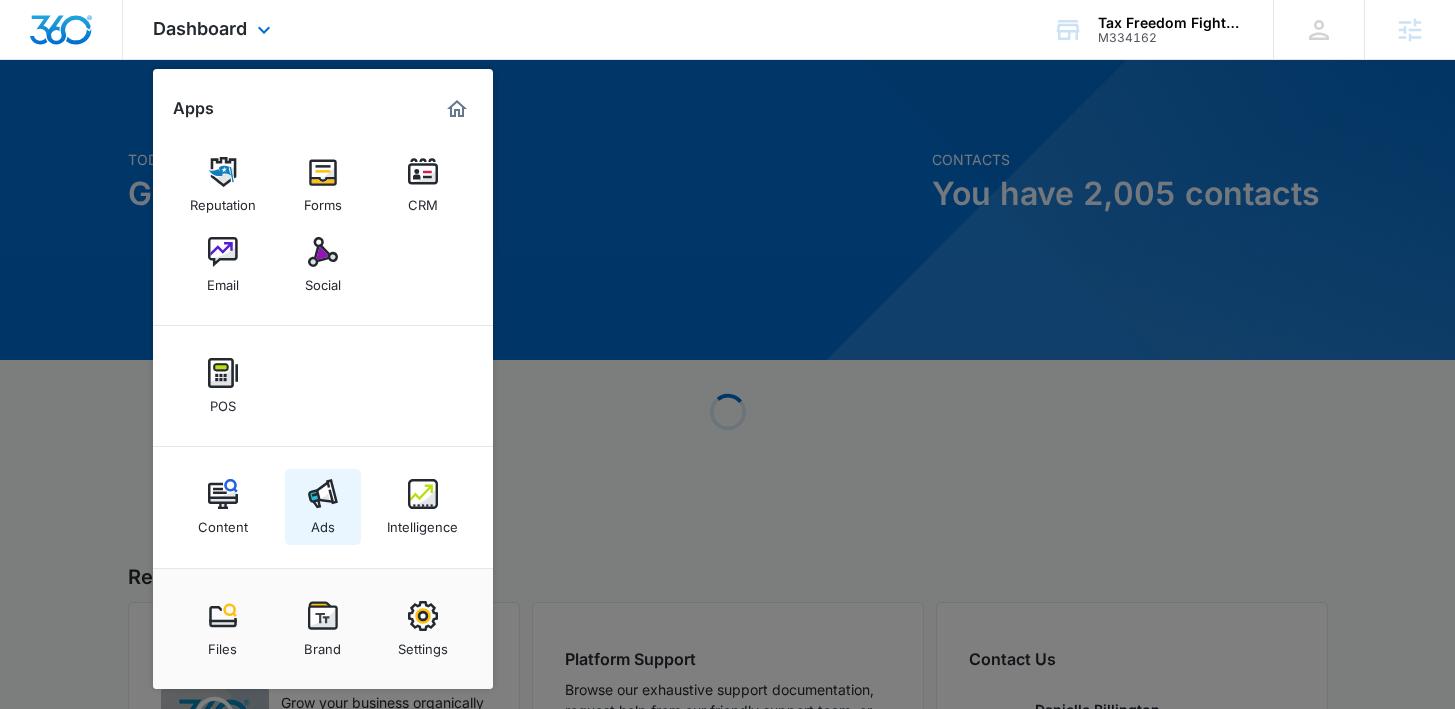 click on "Ads" at bounding box center [323, 507] 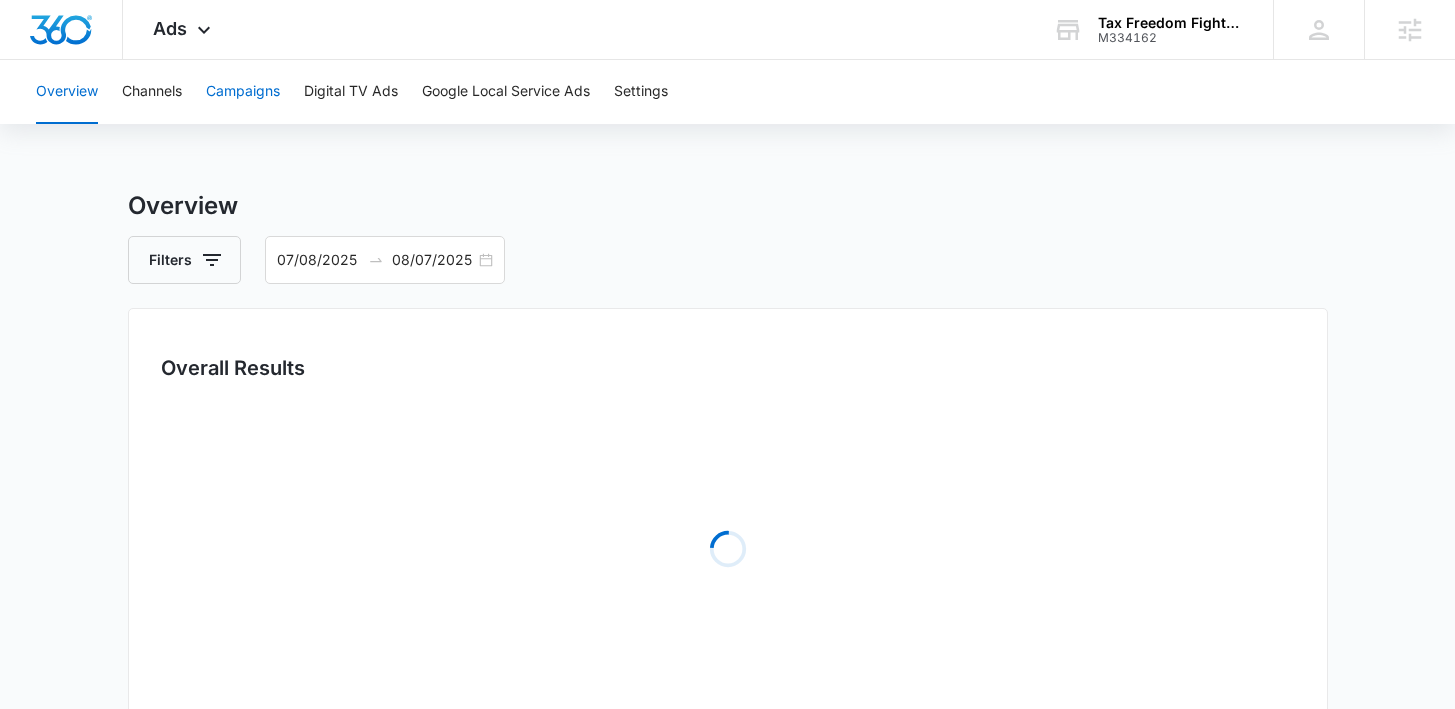 click on "Campaigns" at bounding box center (243, 92) 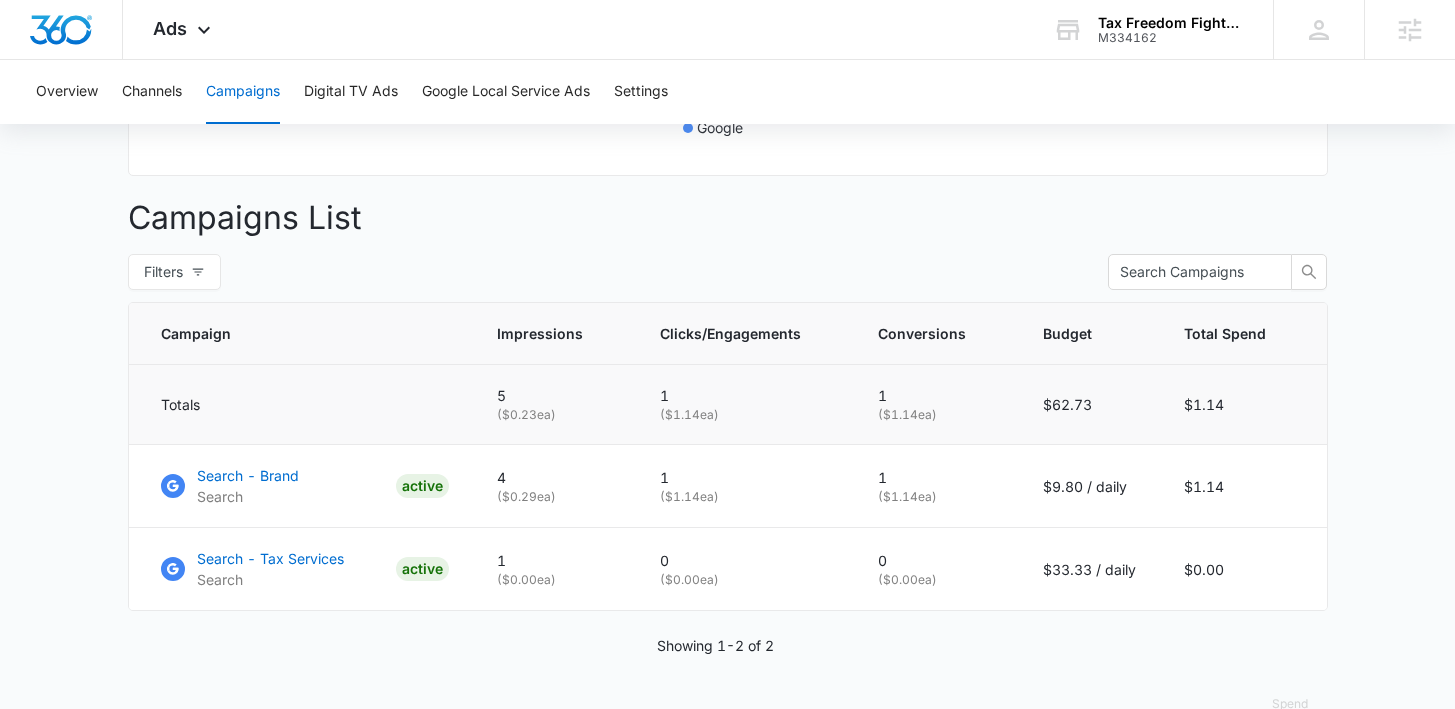 scroll, scrollTop: 732, scrollLeft: 0, axis: vertical 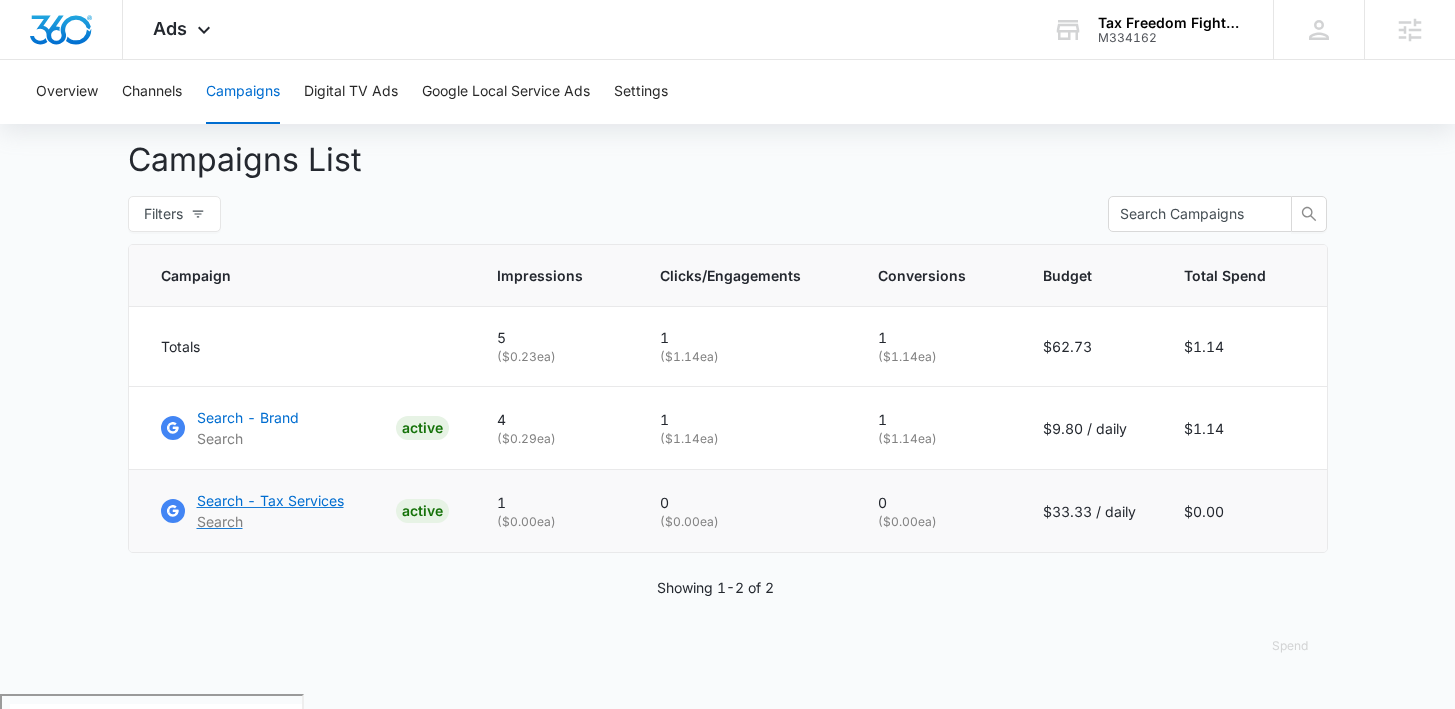 click on "Search - Tax Services" at bounding box center (270, 500) 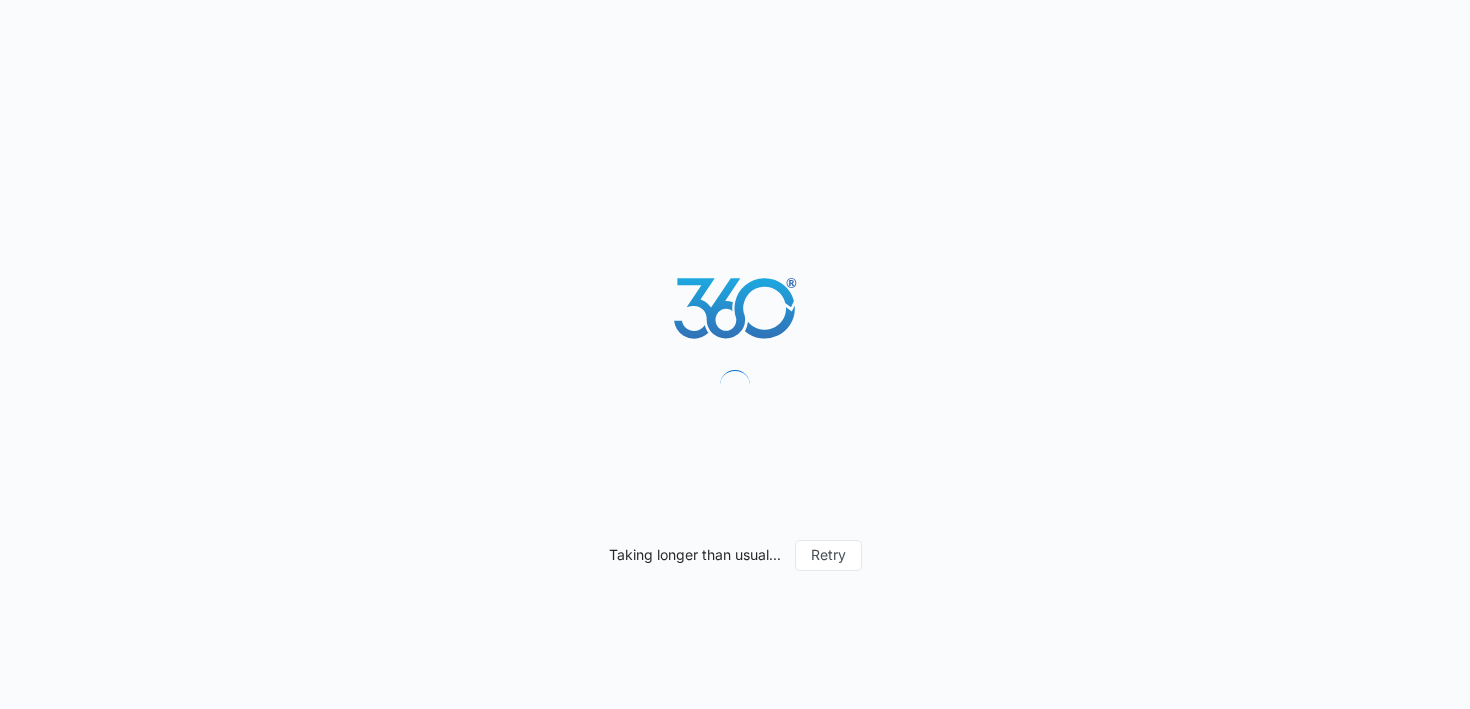 scroll, scrollTop: 0, scrollLeft: 0, axis: both 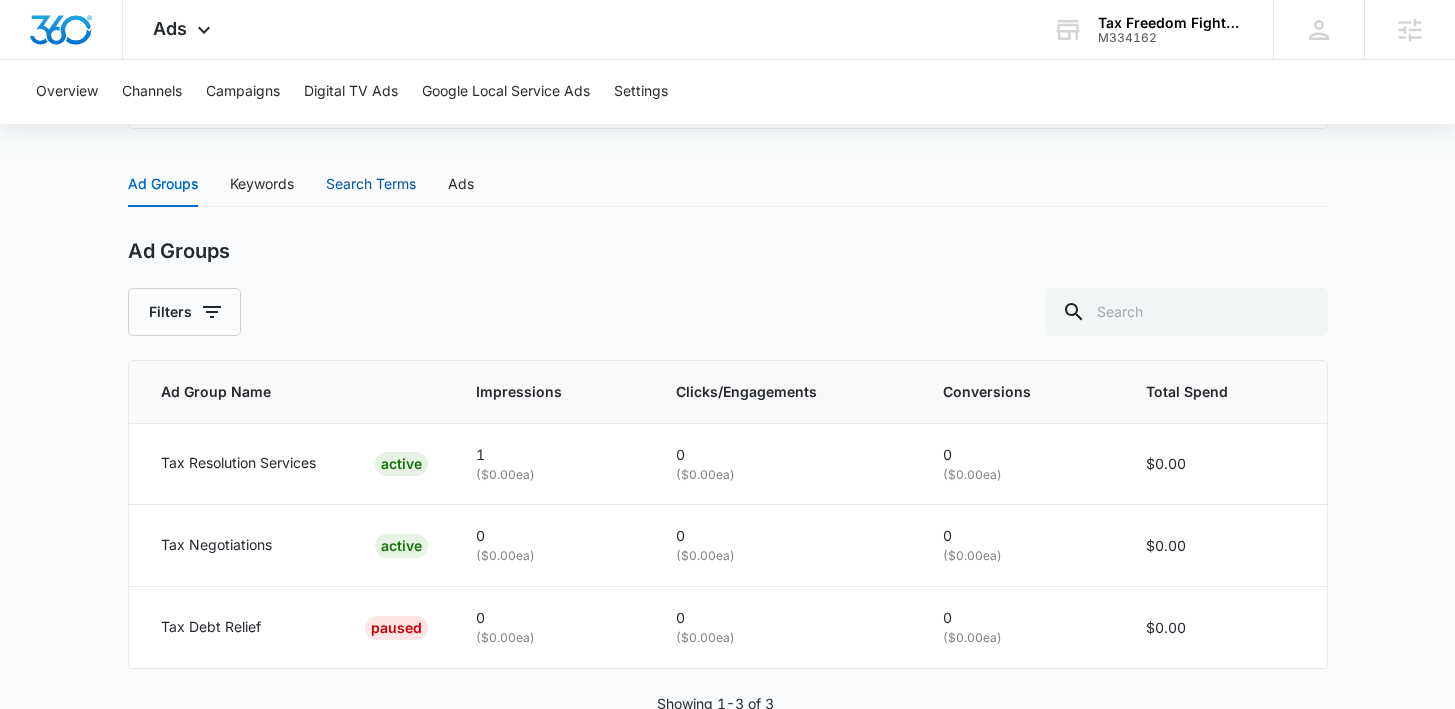 click on "Search Terms" at bounding box center (371, 184) 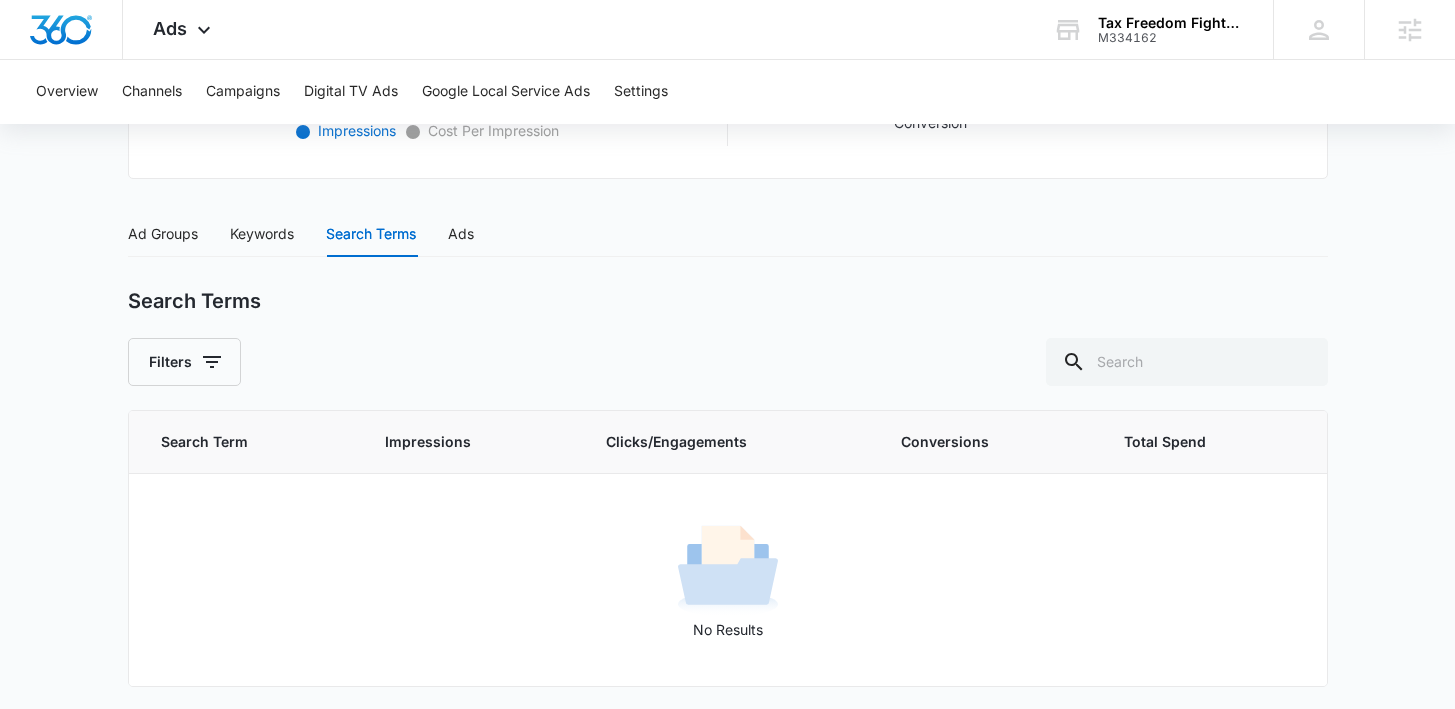 scroll, scrollTop: 739, scrollLeft: 0, axis: vertical 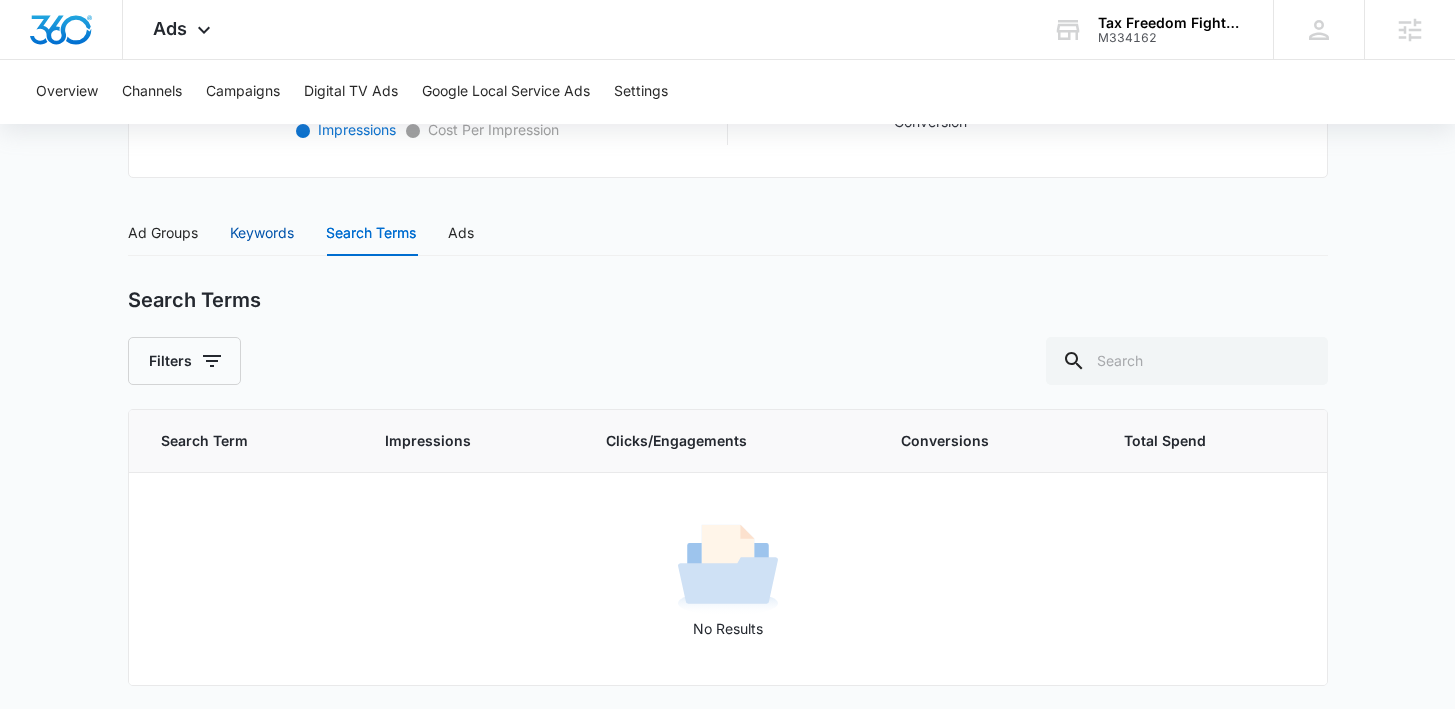 click on "Keywords" at bounding box center [262, 233] 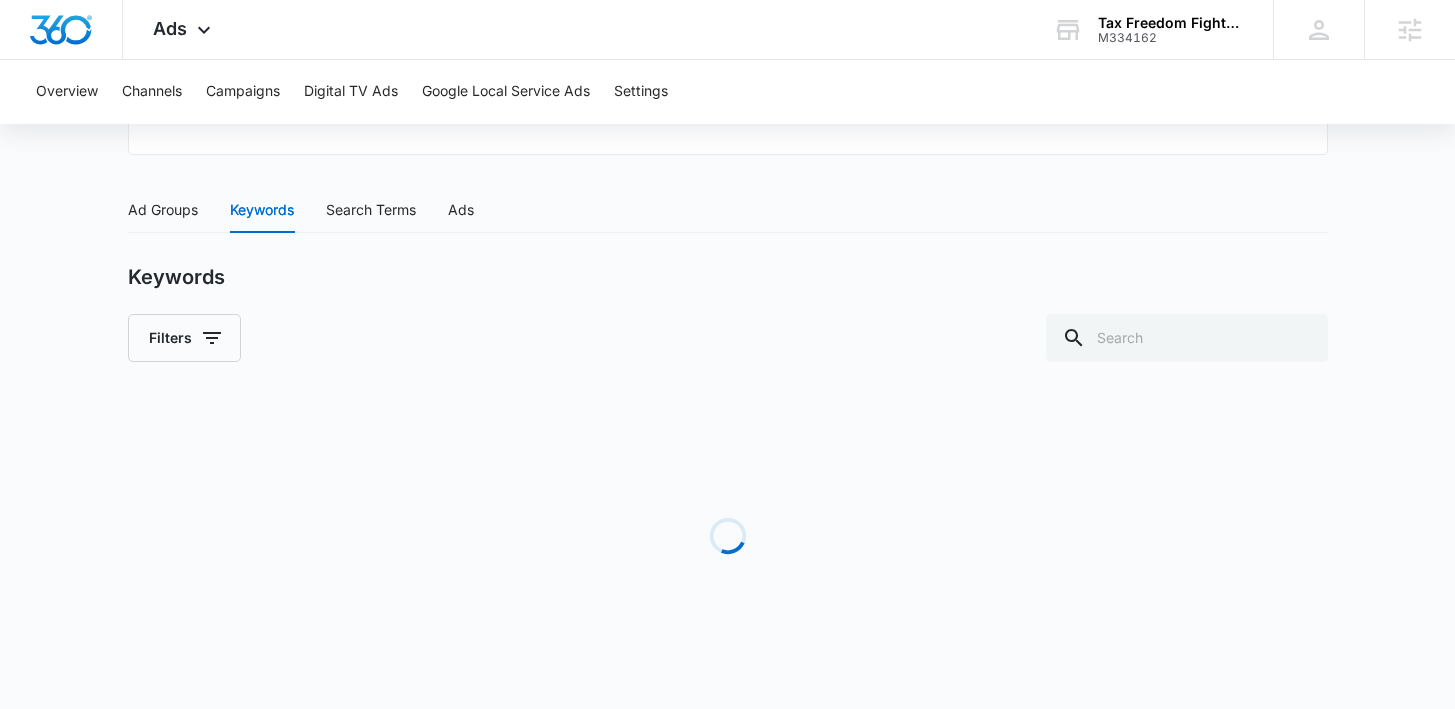 scroll, scrollTop: 681, scrollLeft: 0, axis: vertical 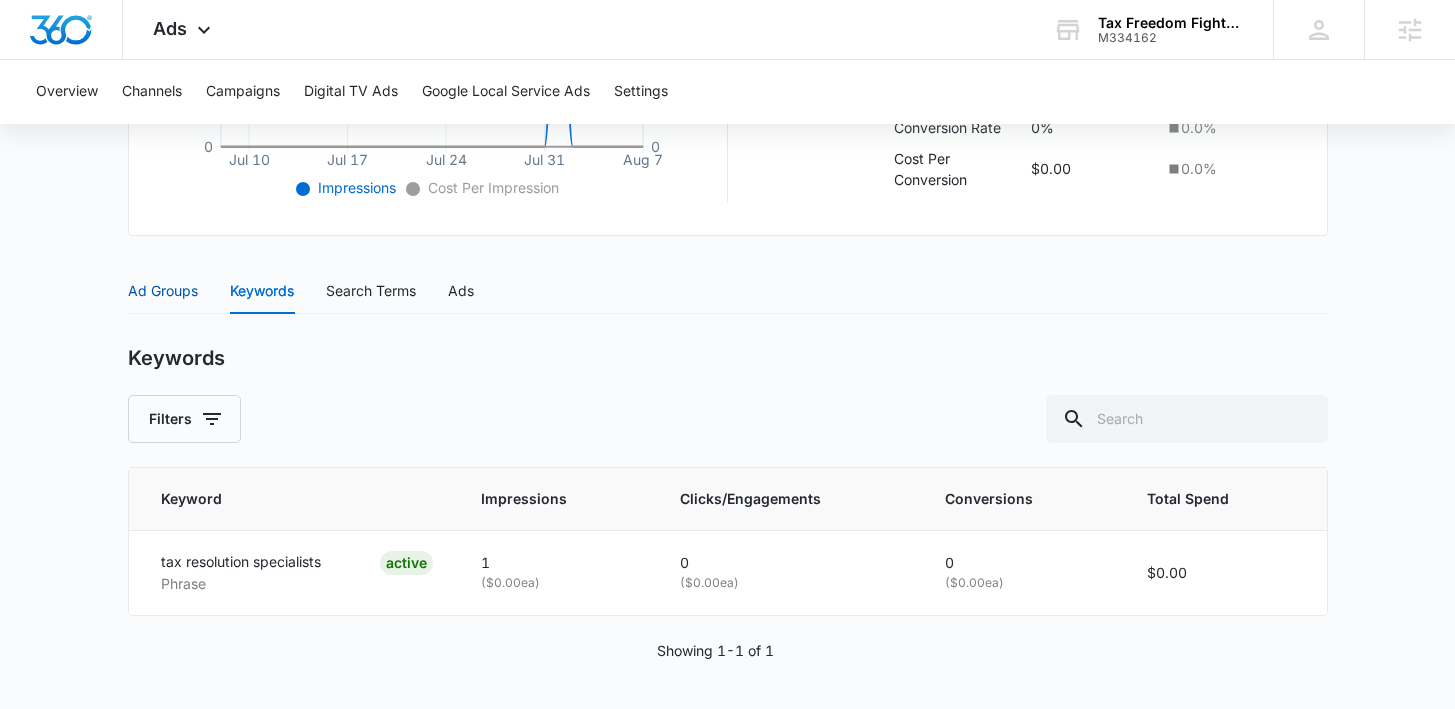 click on "Ad Groups" at bounding box center [163, 291] 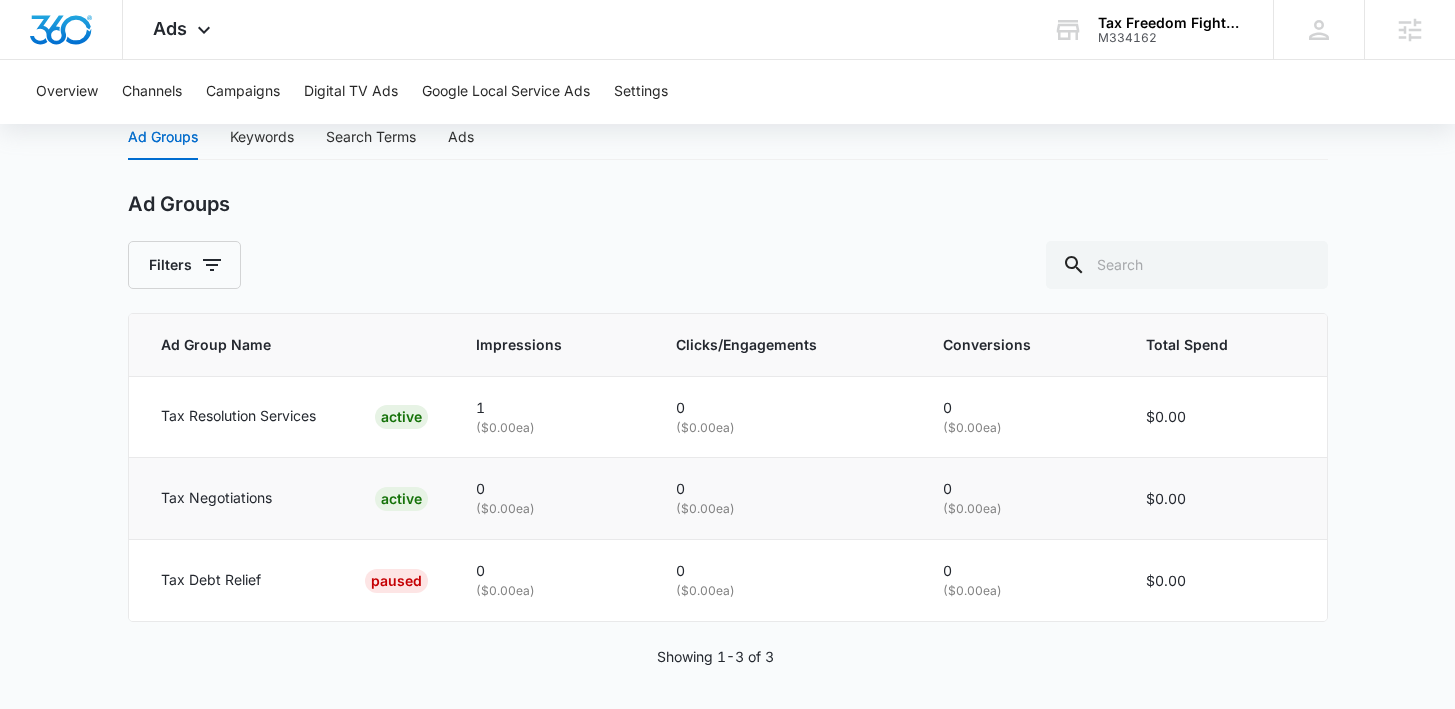 scroll, scrollTop: 842, scrollLeft: 0, axis: vertical 